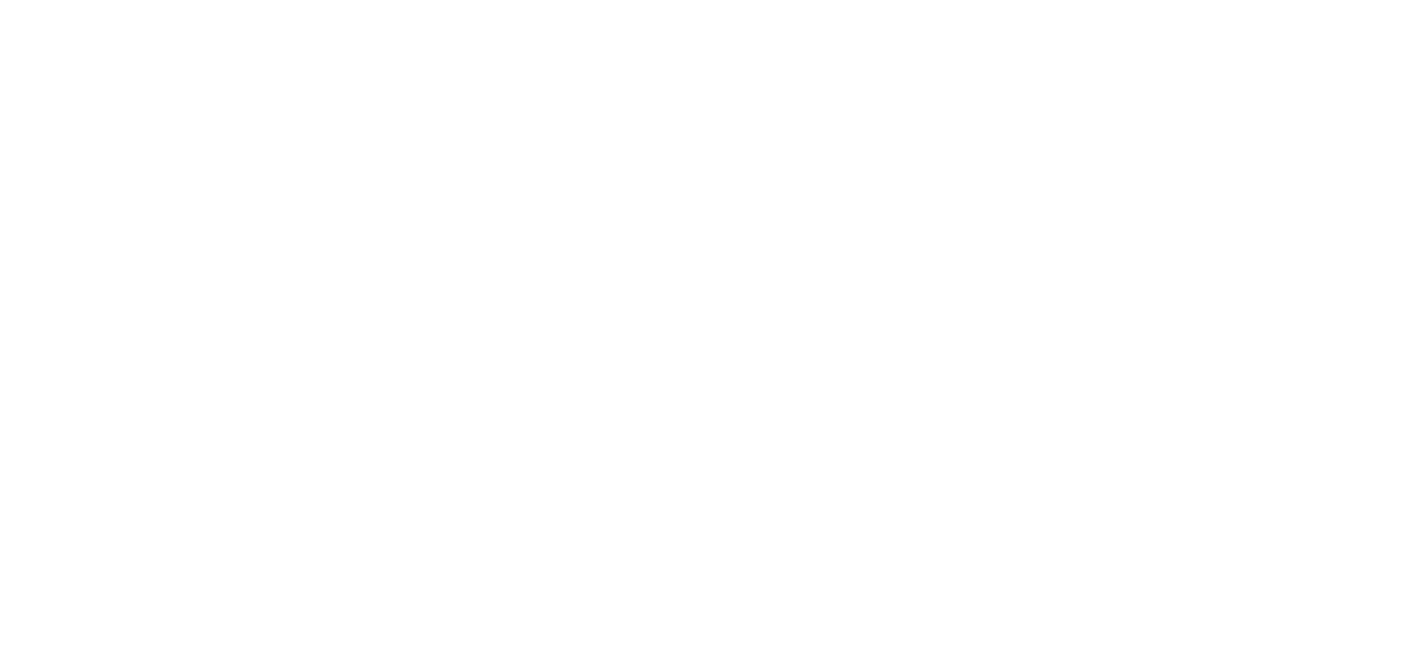 scroll, scrollTop: 0, scrollLeft: 0, axis: both 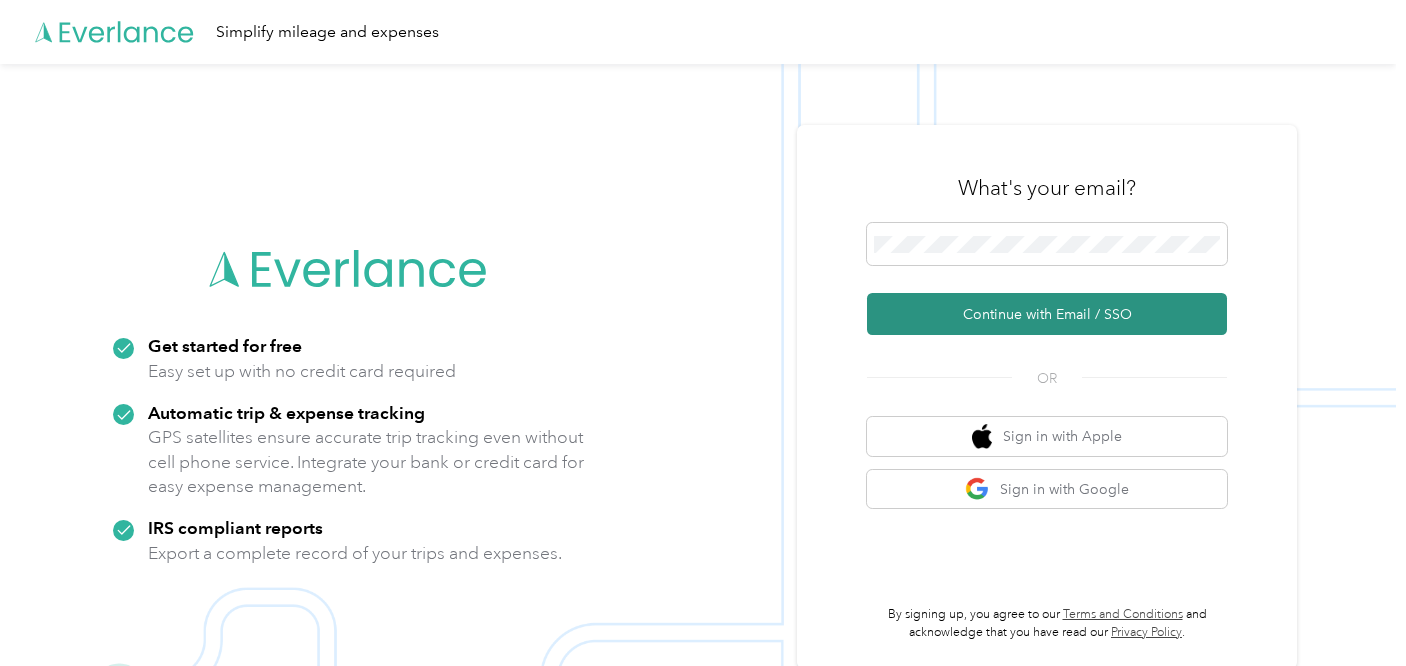 click on "Continue with Email / SSO" at bounding box center [1047, 314] 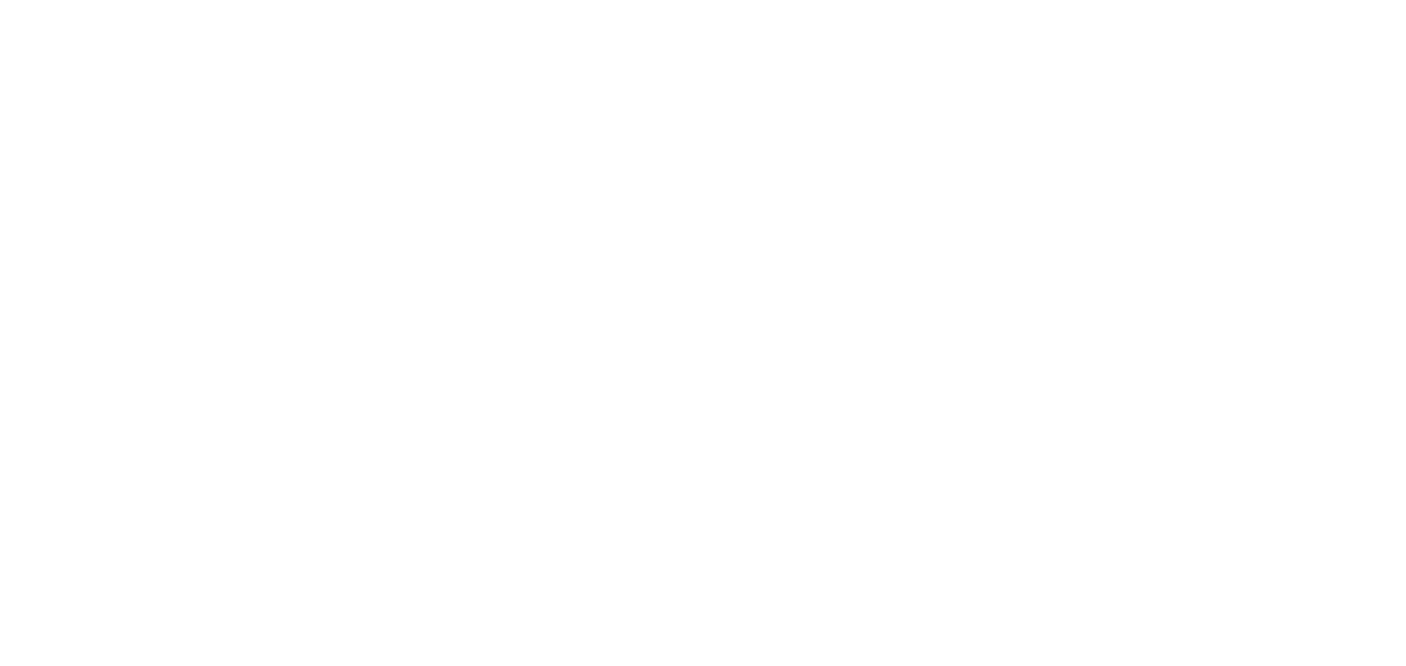 scroll, scrollTop: 0, scrollLeft: 0, axis: both 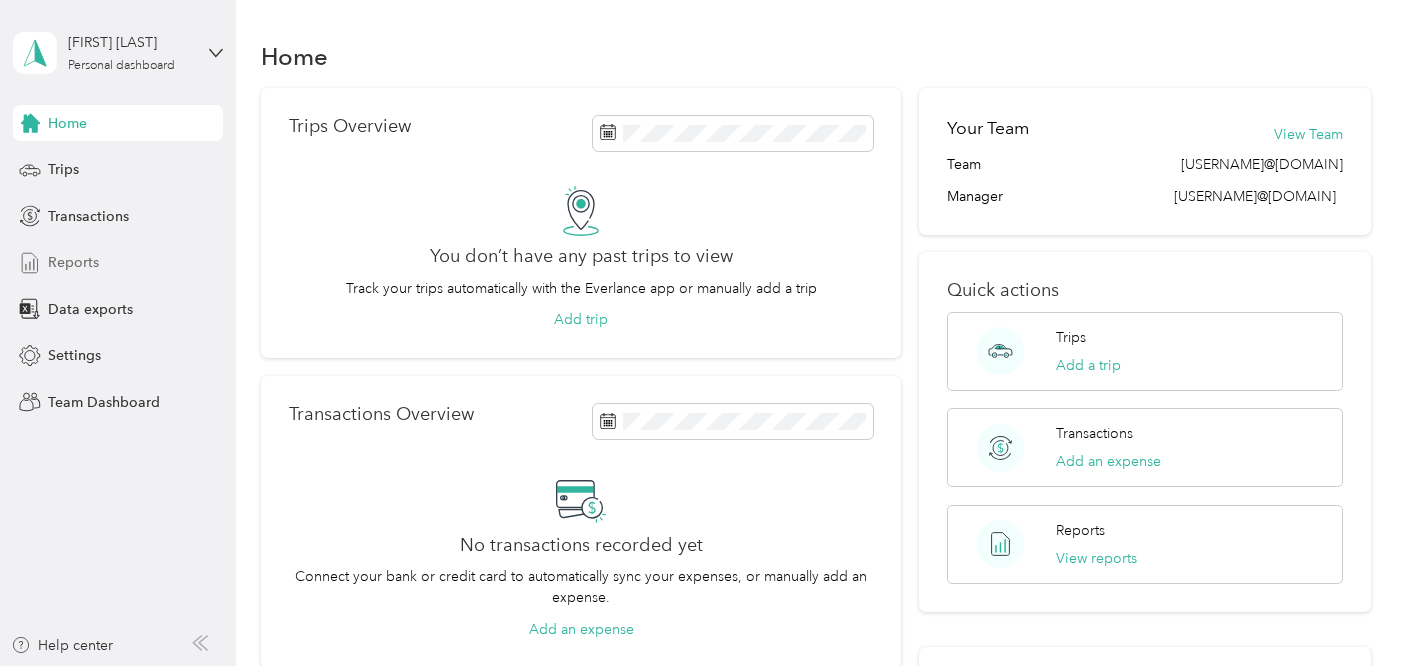 click on "Reports" at bounding box center [73, 262] 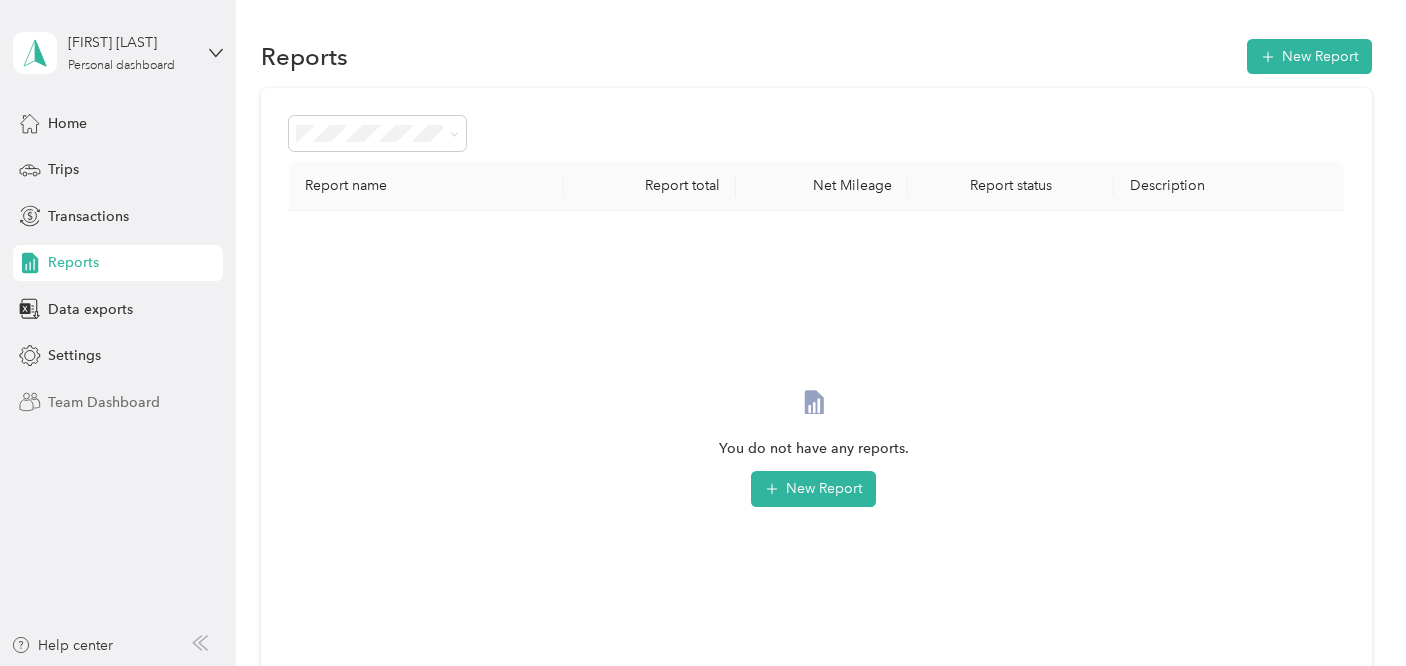 click on "Team Dashboard" at bounding box center (118, 402) 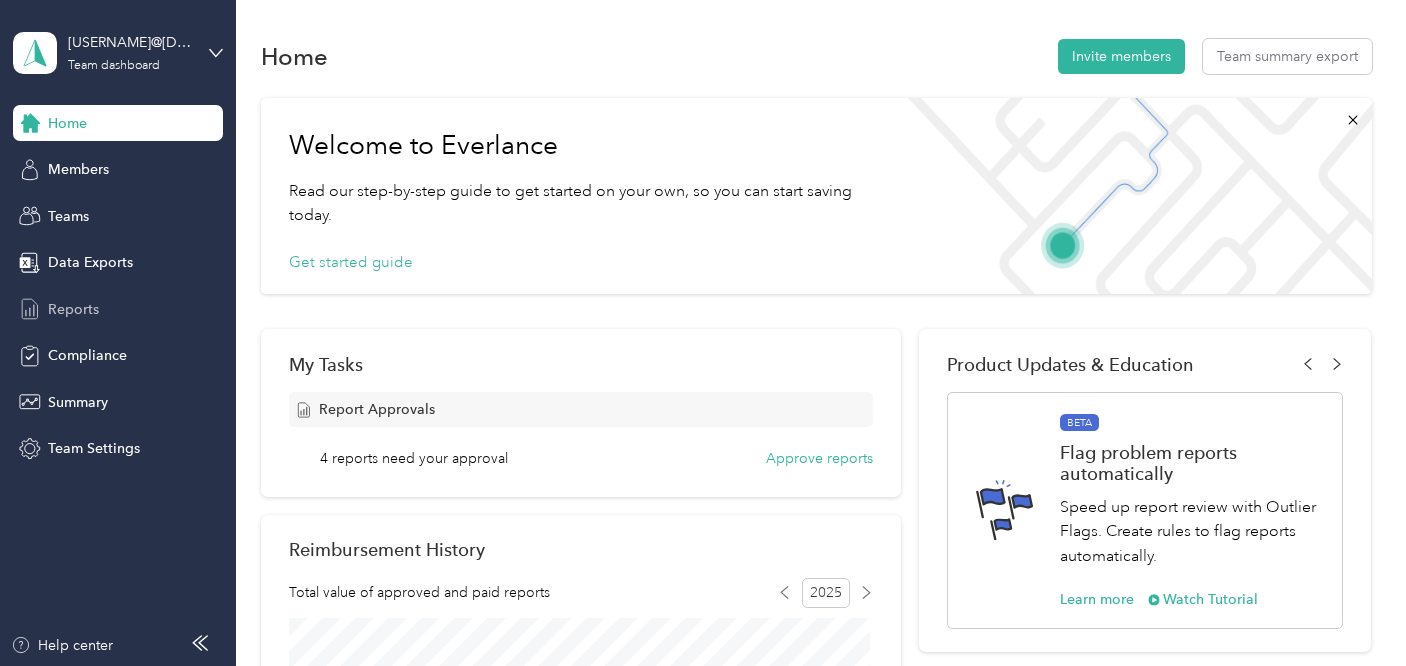 click on "Reports" at bounding box center (73, 309) 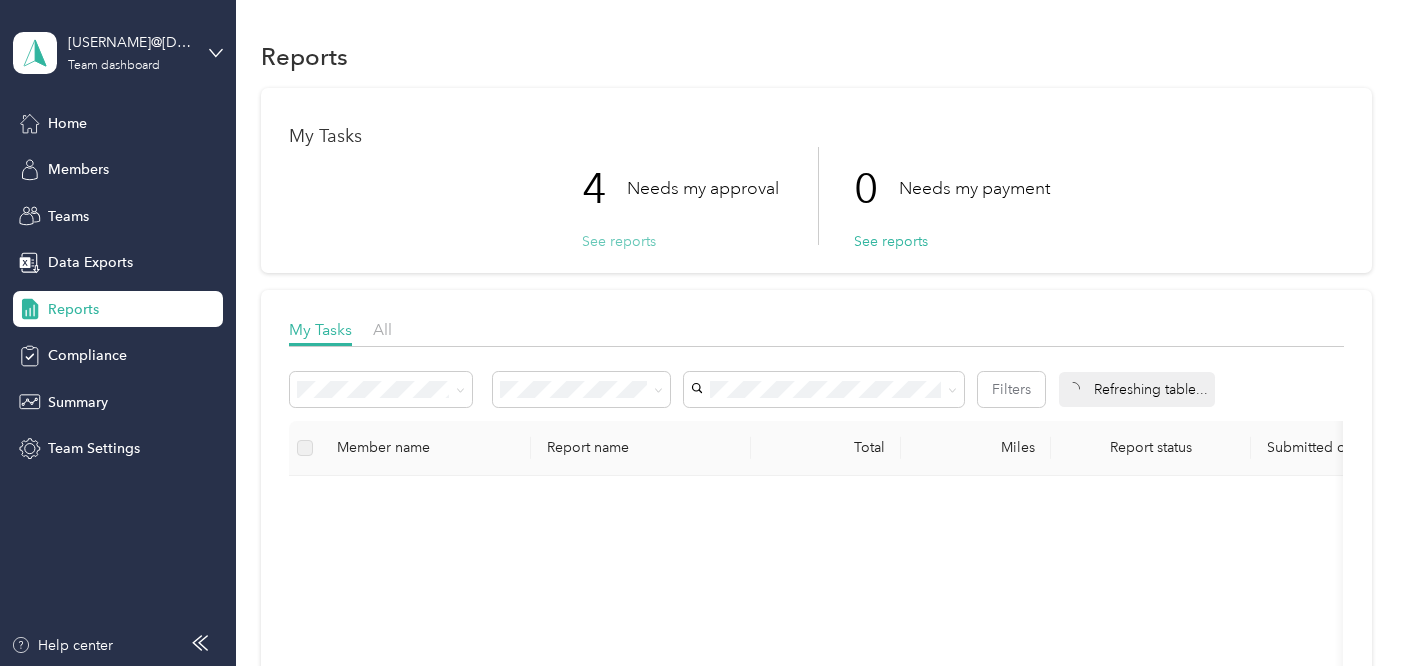click on "See reports" at bounding box center (619, 241) 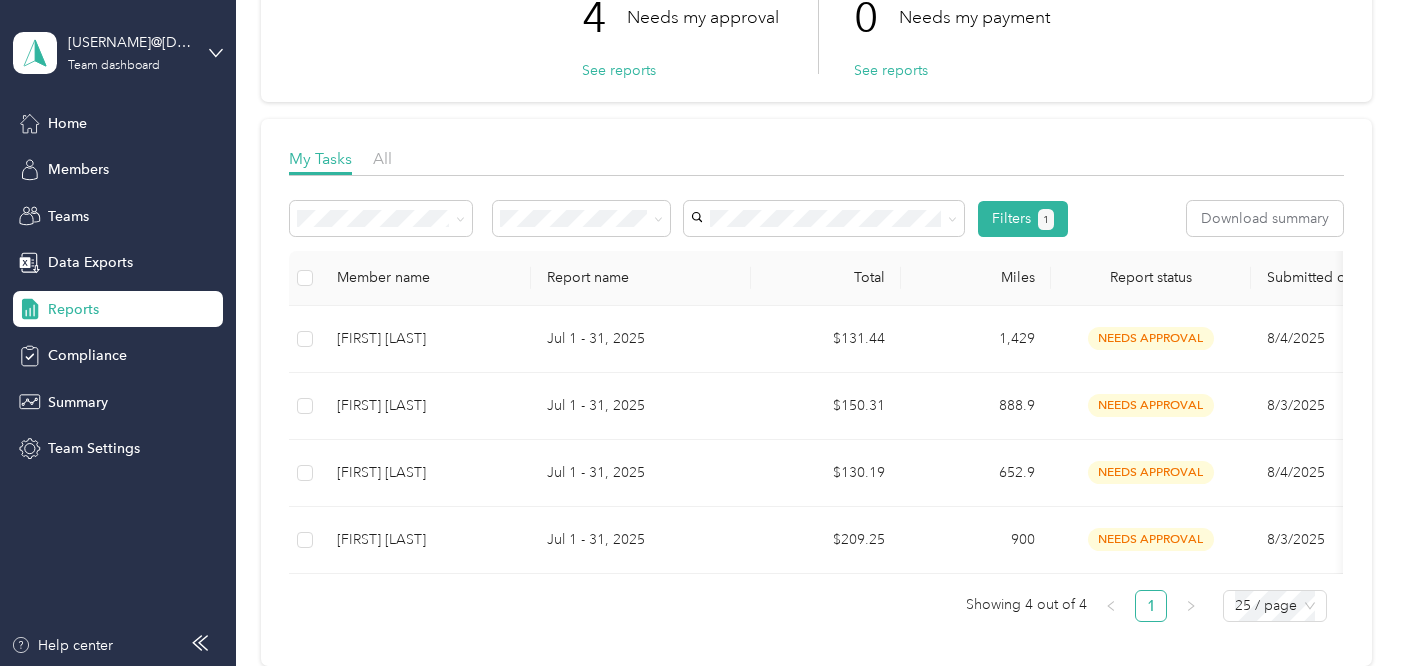 scroll, scrollTop: 200, scrollLeft: 0, axis: vertical 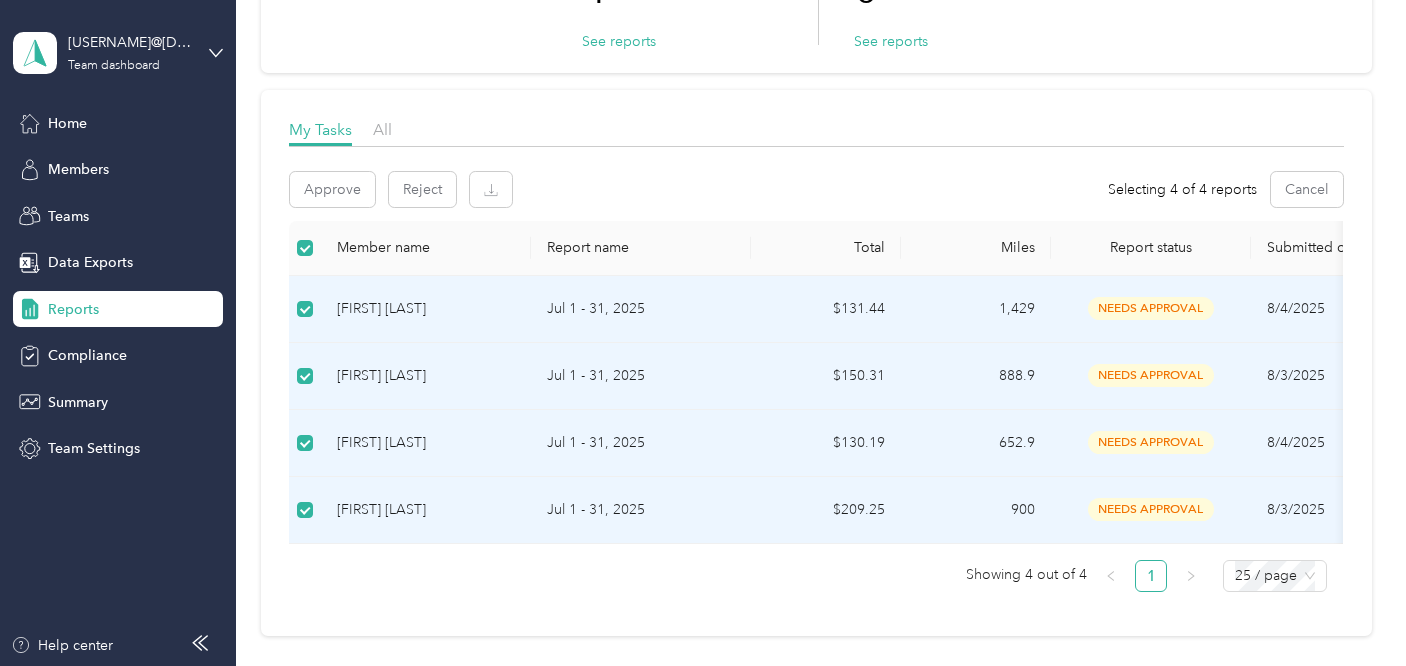 click on "Showing 4 out of 4 1 25 / page" at bounding box center [808, 576] 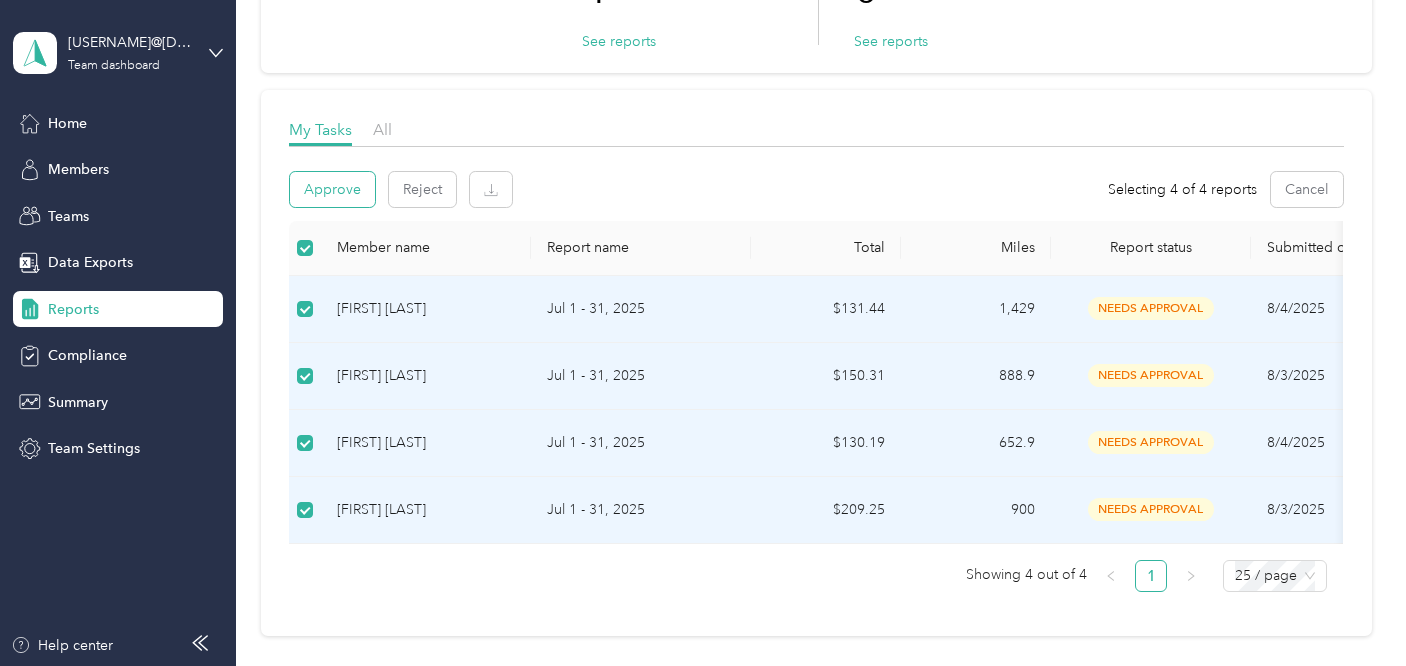click on "Approve" at bounding box center [332, 189] 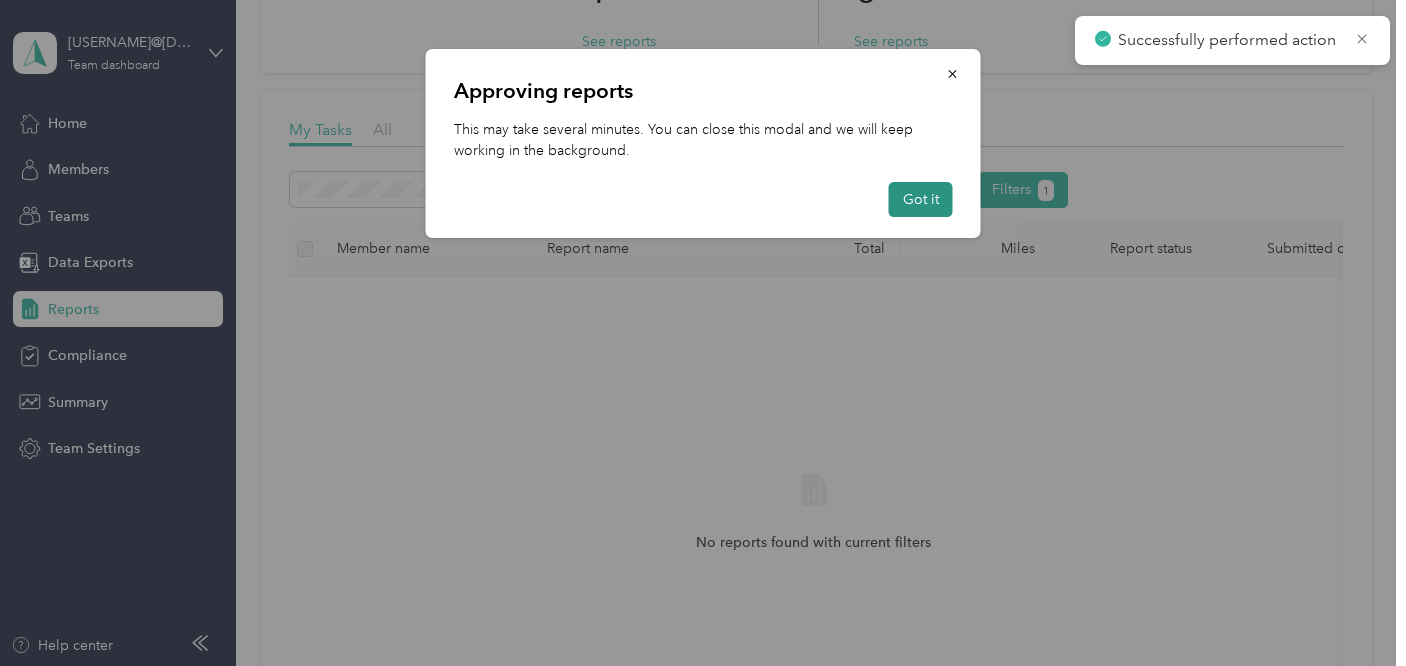 click on "Got it" at bounding box center (921, 199) 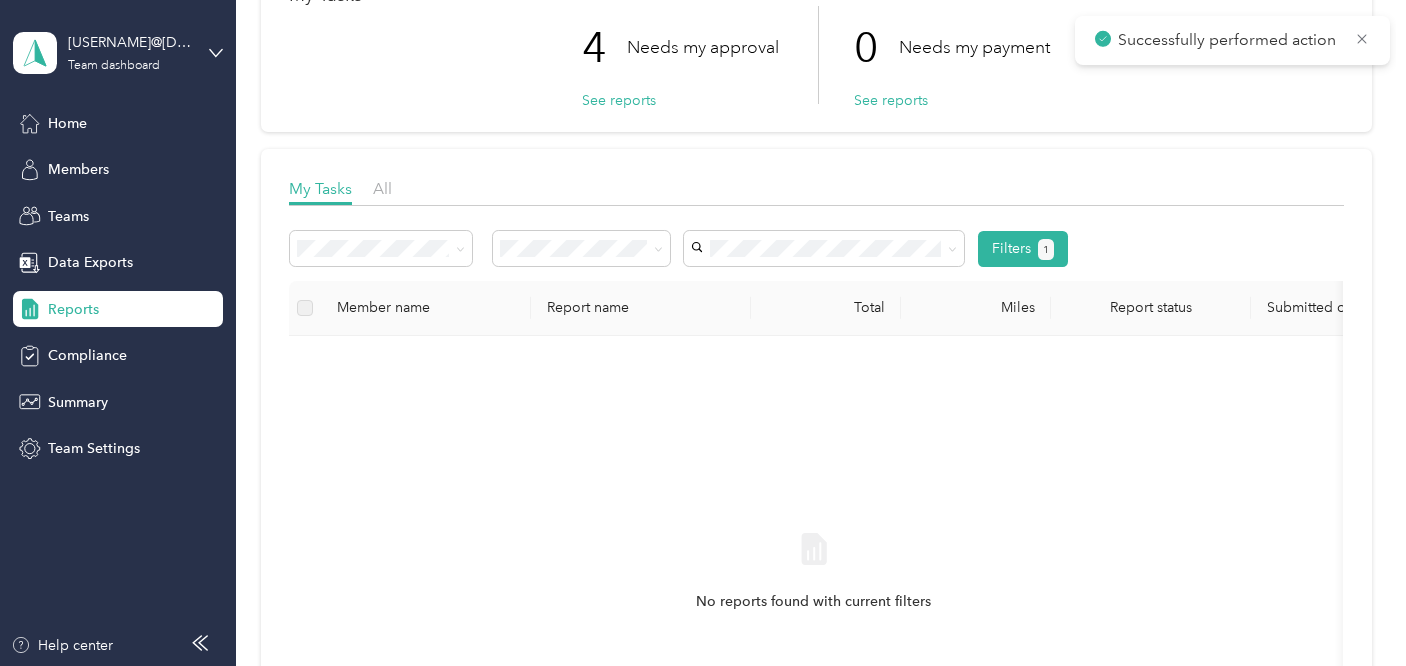 scroll, scrollTop: 0, scrollLeft: 0, axis: both 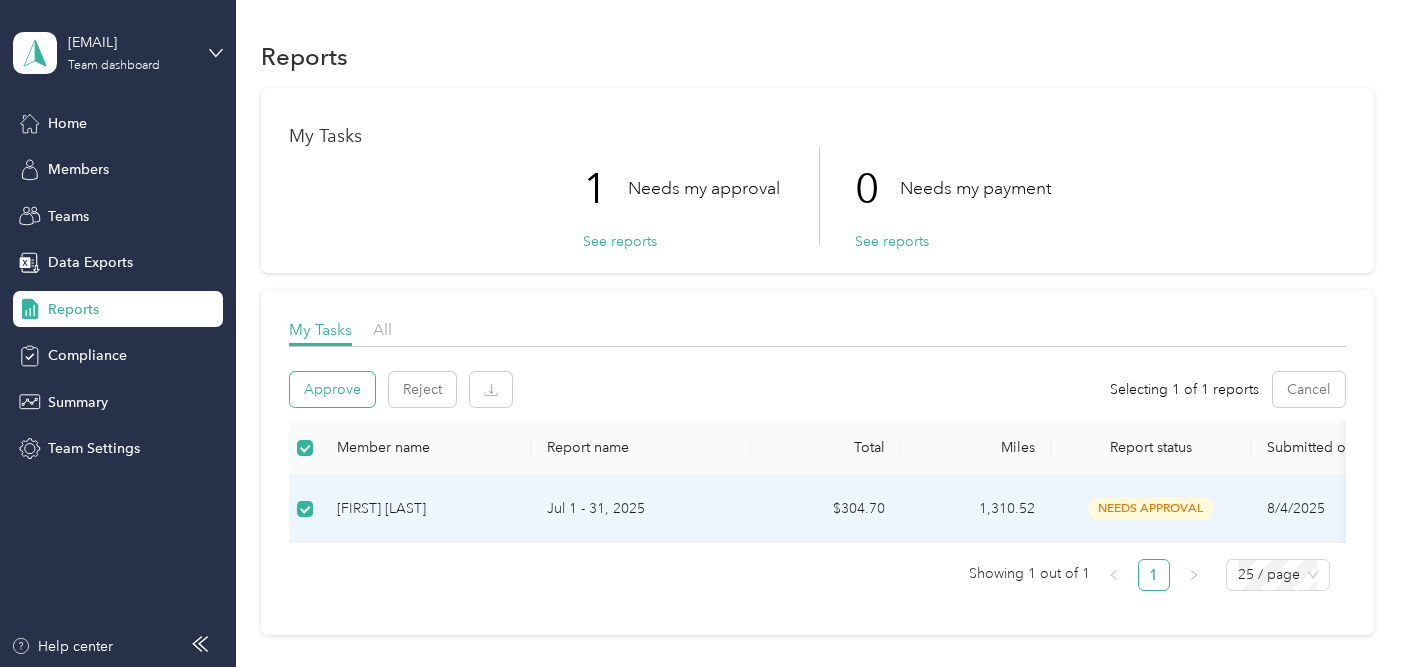 click on "Approve" at bounding box center (332, 389) 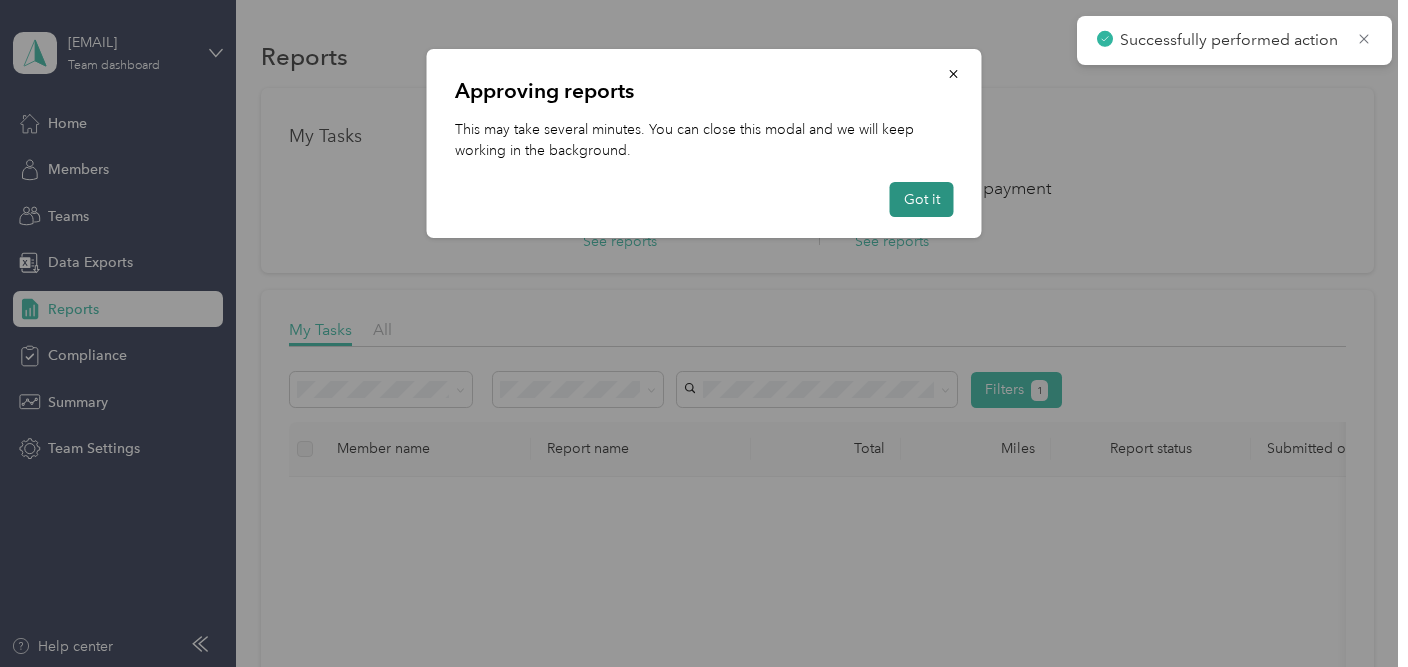 click on "Got it" at bounding box center [922, 199] 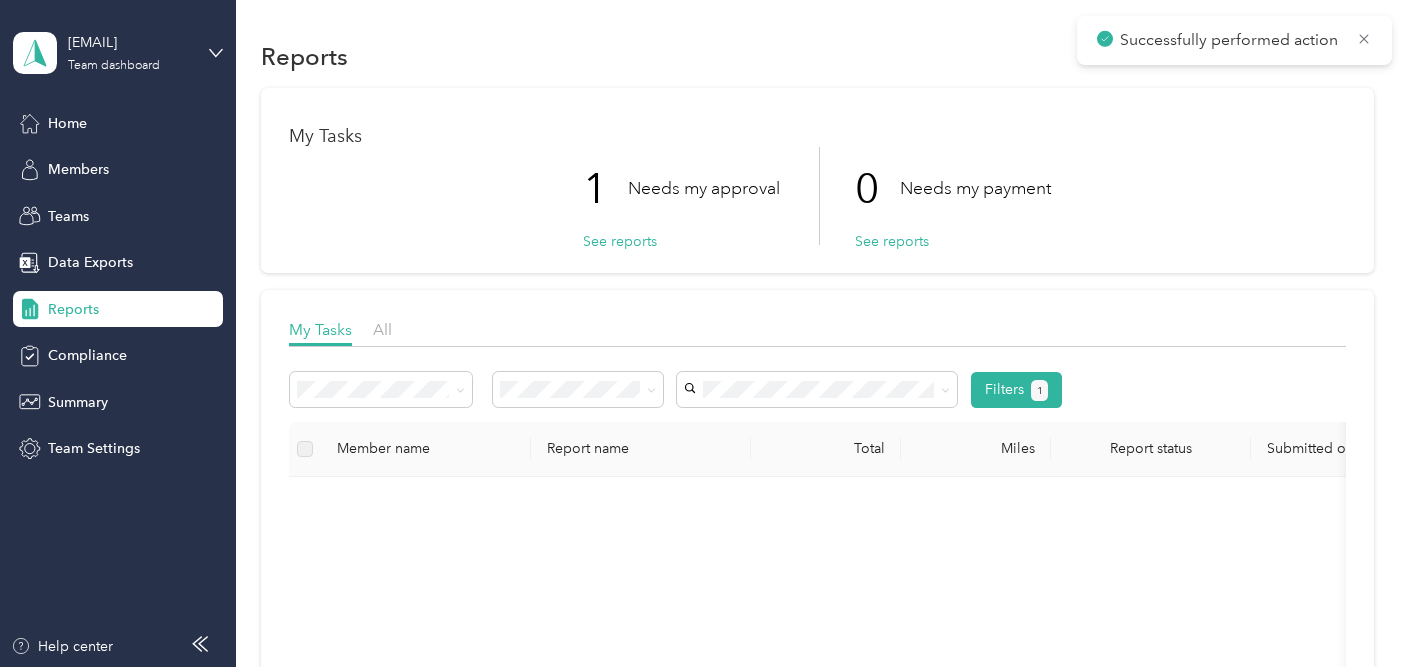 click on "Needs my payment" at bounding box center [975, 188] 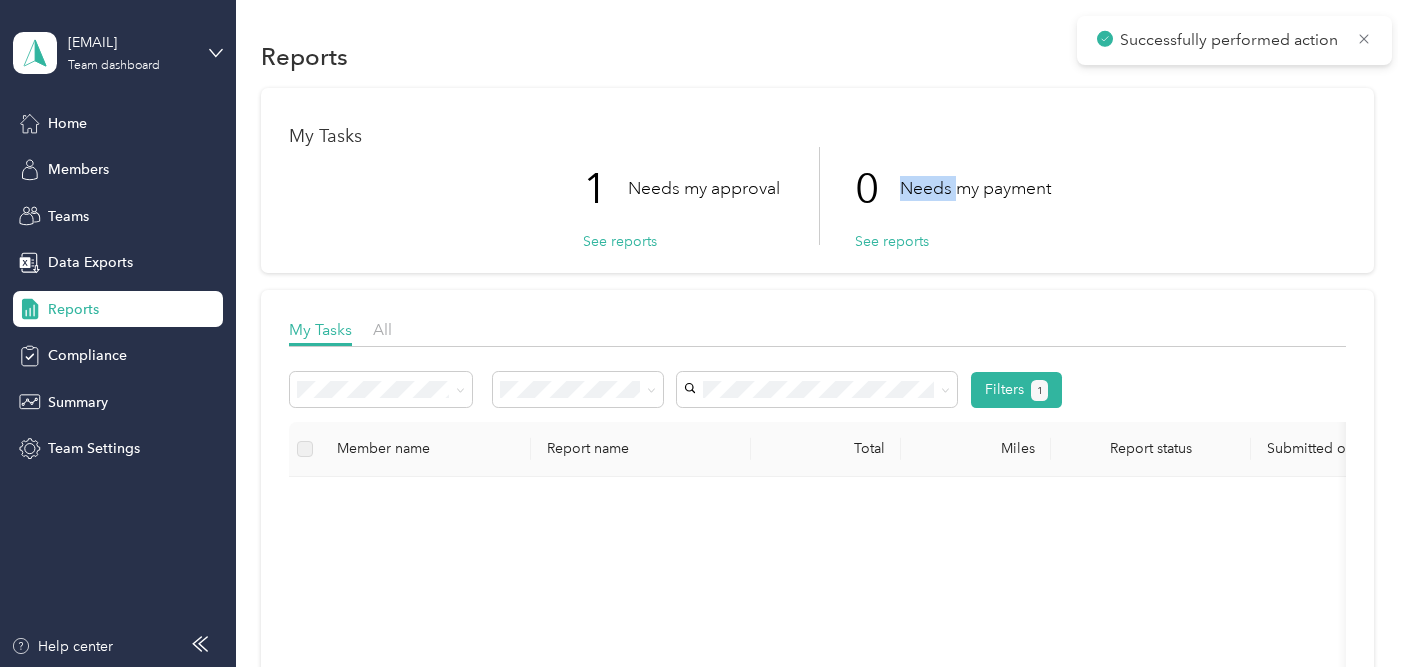 click on "Needs my payment" at bounding box center [975, 188] 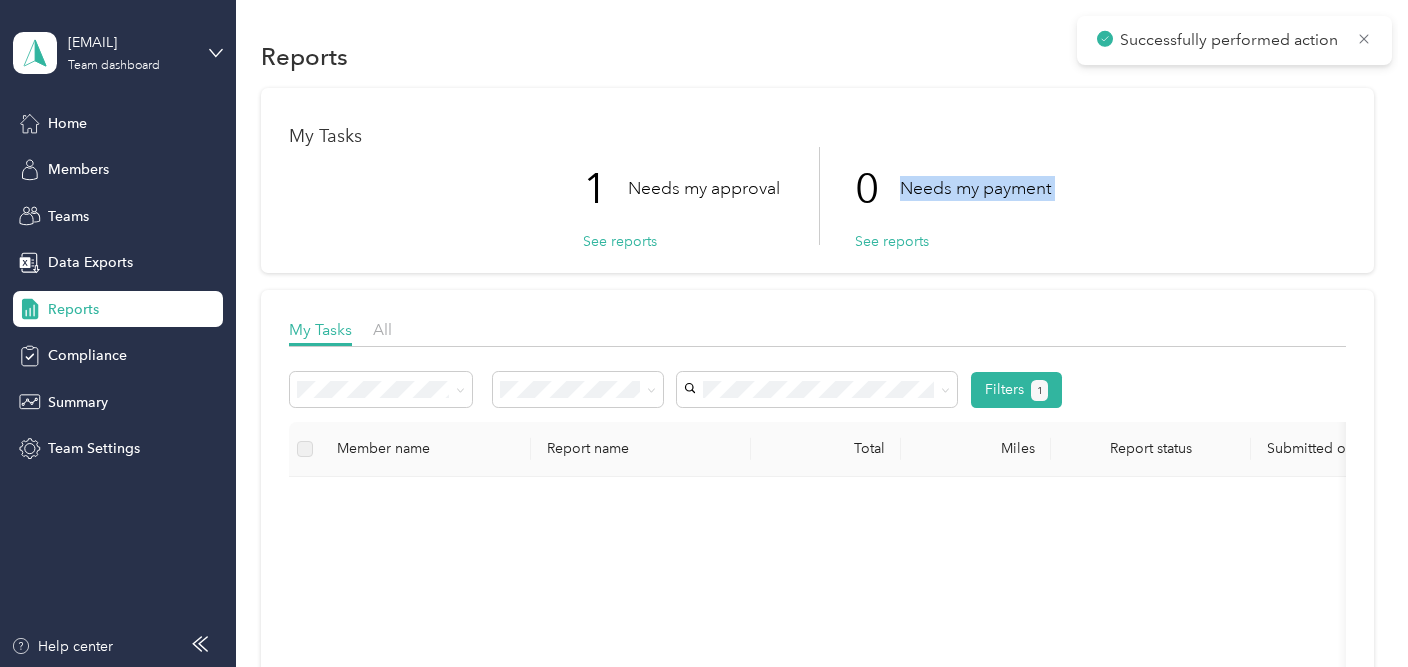 click on "Needs my payment" at bounding box center [975, 188] 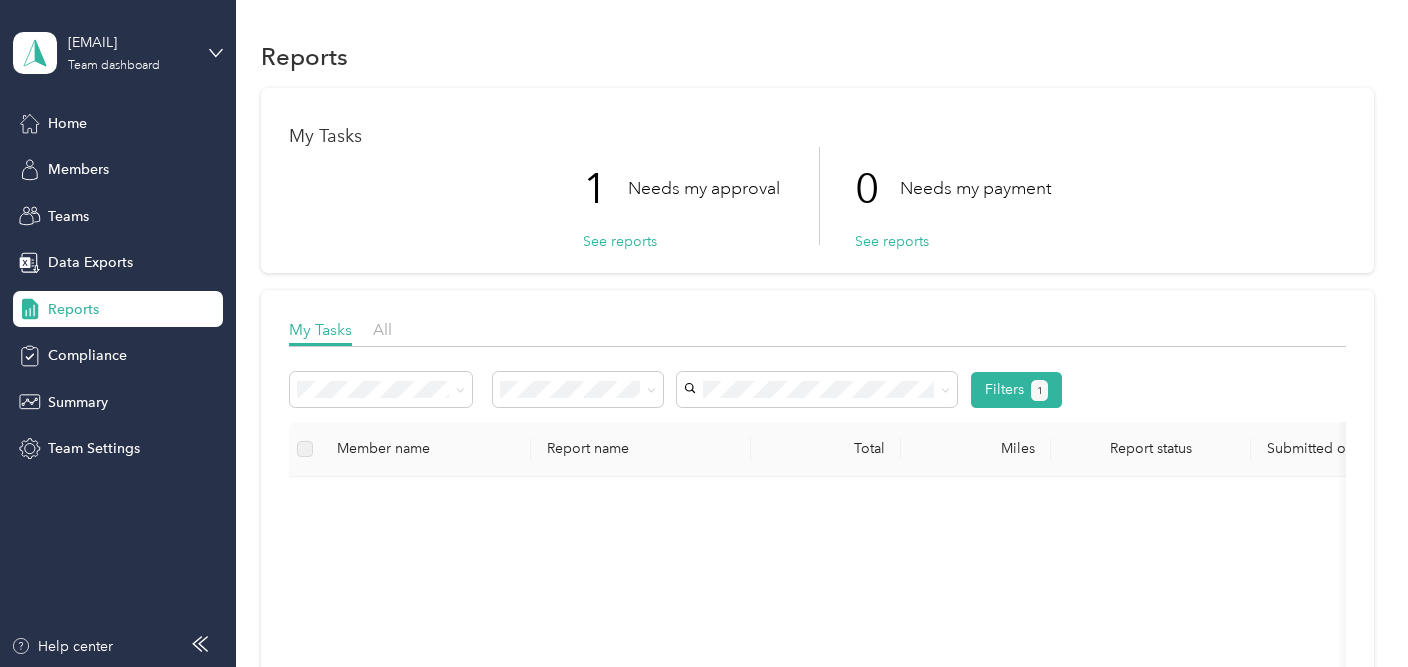 drag, startPoint x: 923, startPoint y: 187, endPoint x: 762, endPoint y: 182, distance: 161.07762 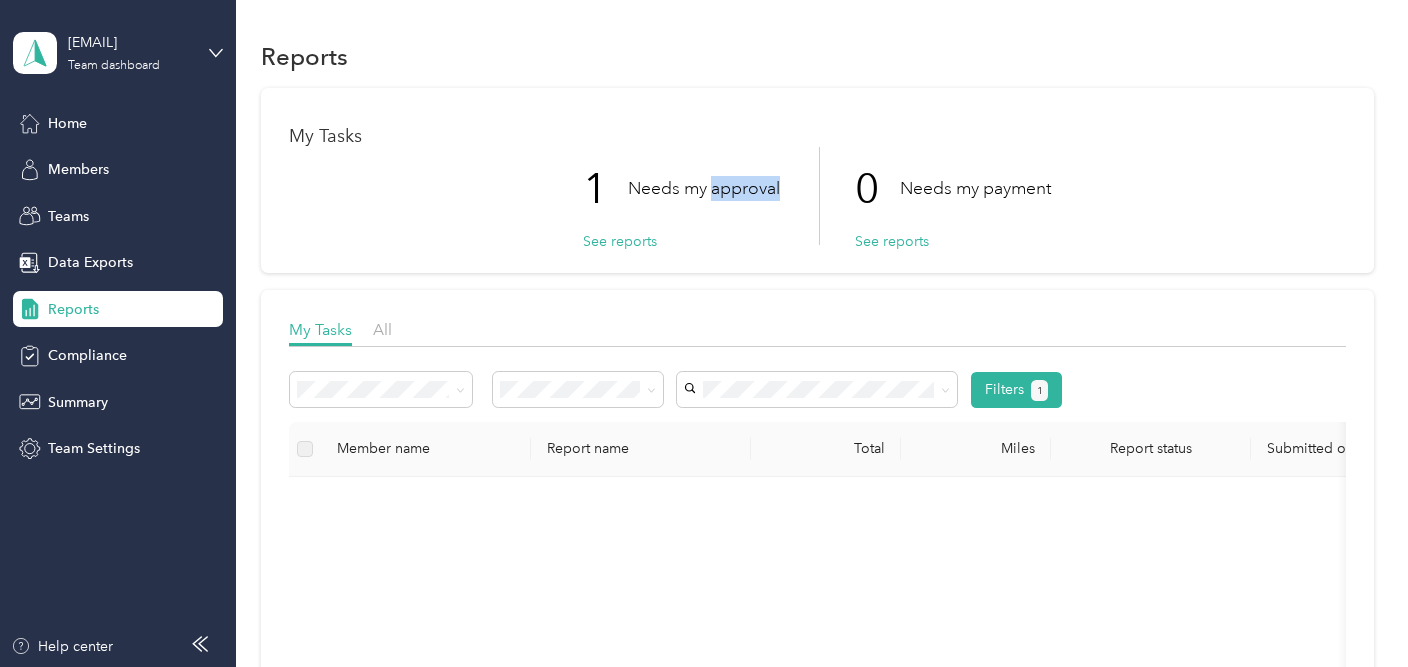 click on "Needs my approval" at bounding box center [704, 188] 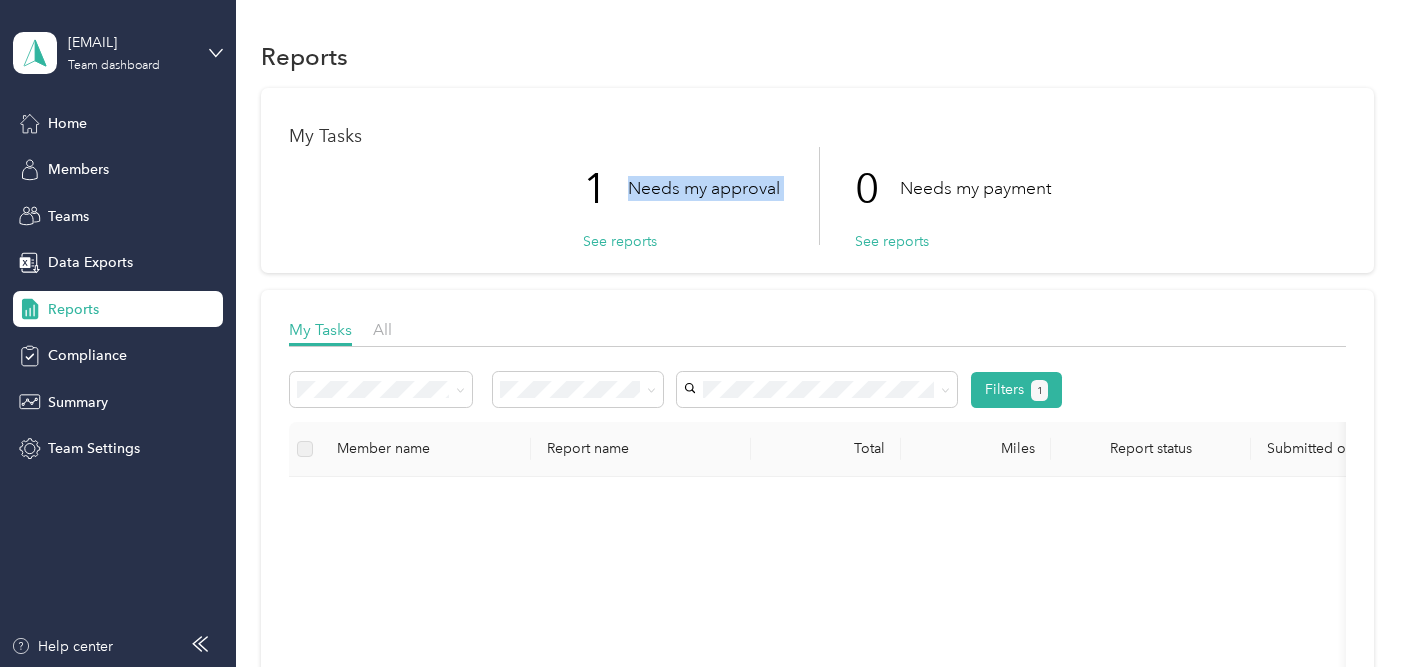 click on "Needs my approval" at bounding box center (704, 188) 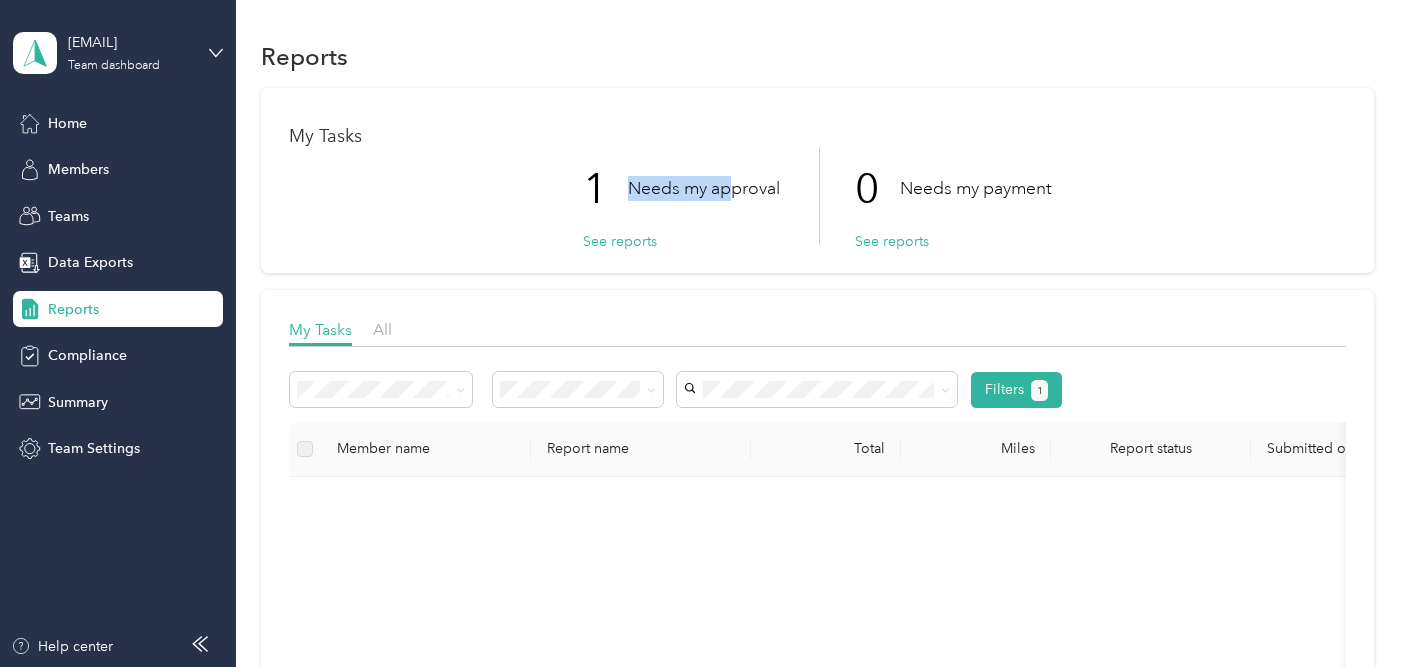 drag, startPoint x: 732, startPoint y: 193, endPoint x: 630, endPoint y: 192, distance: 102.0049 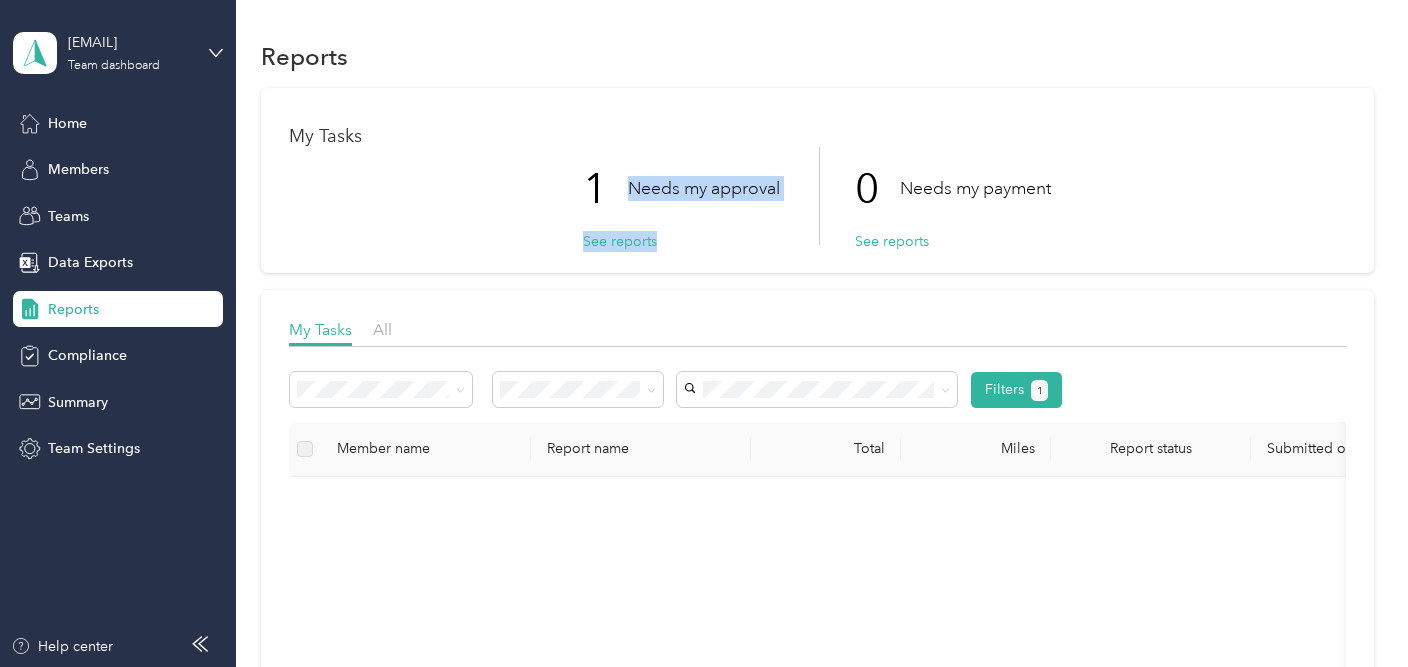drag, startPoint x: 630, startPoint y: 192, endPoint x: 778, endPoint y: 176, distance: 148.86235 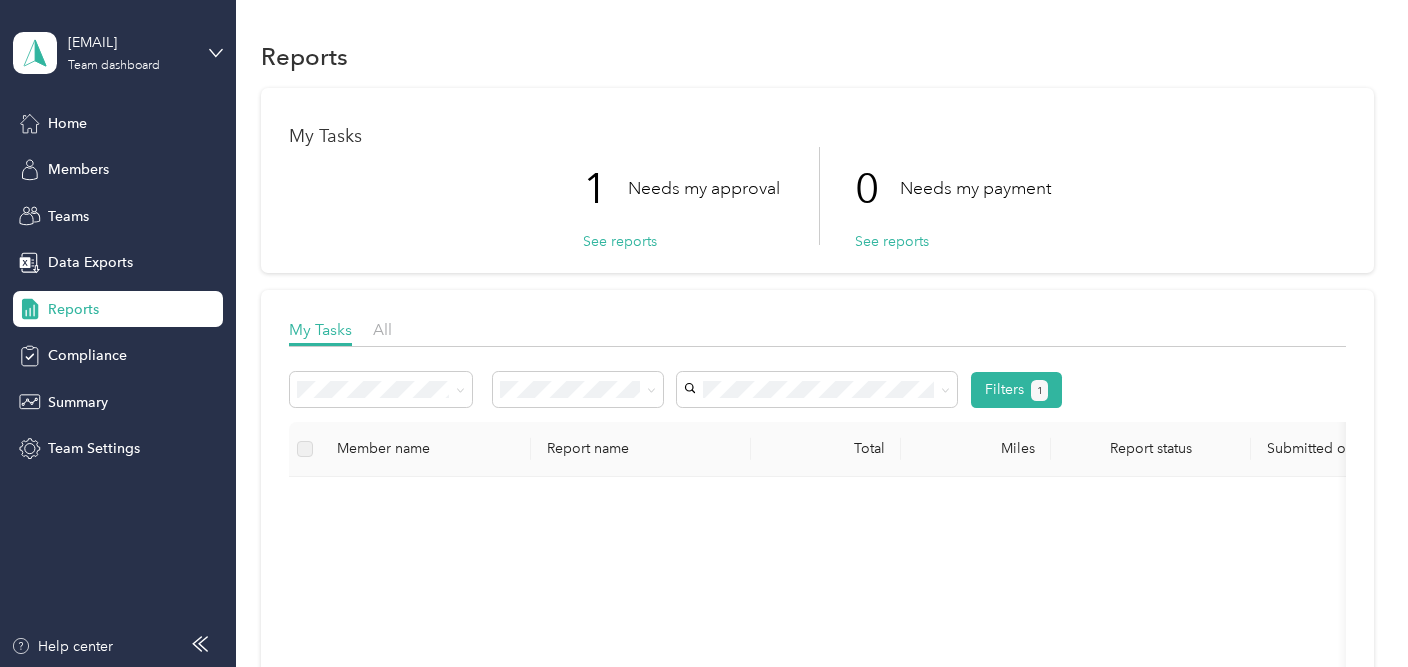 drag, startPoint x: 778, startPoint y: 176, endPoint x: 911, endPoint y: 187, distance: 133.45412 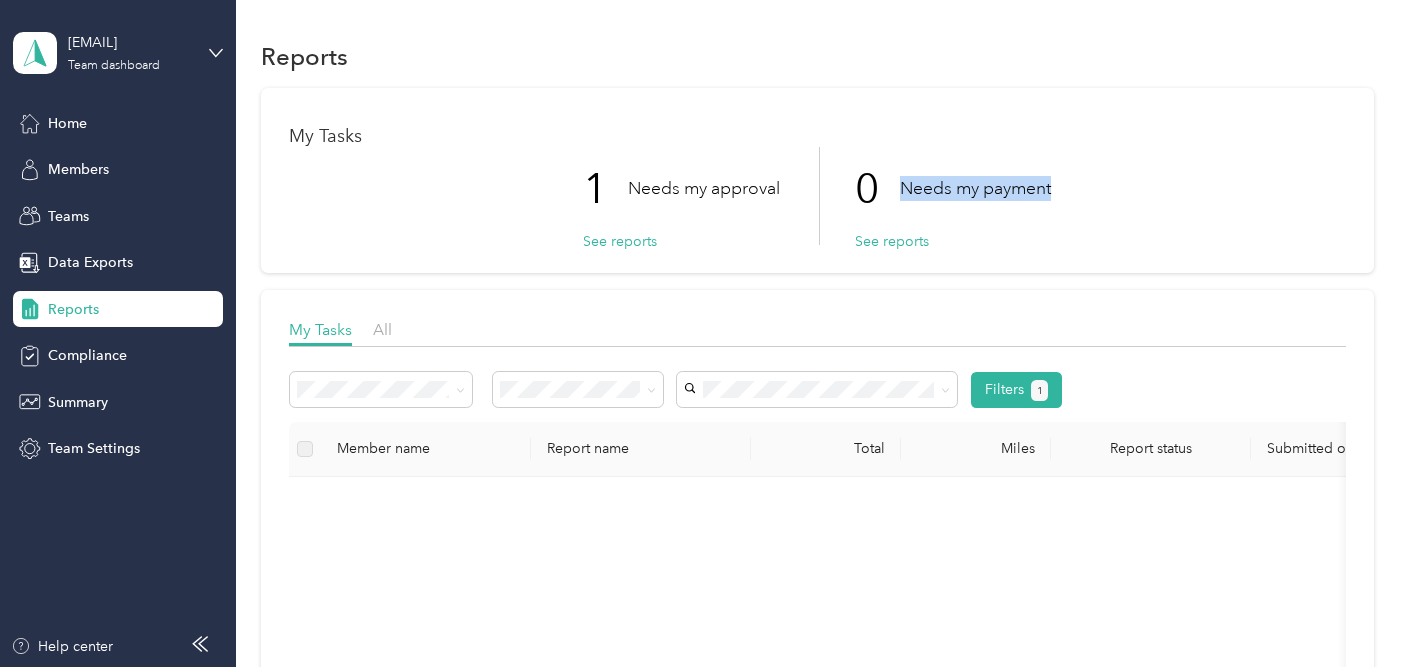 drag, startPoint x: 902, startPoint y: 186, endPoint x: 1109, endPoint y: 171, distance: 207.54277 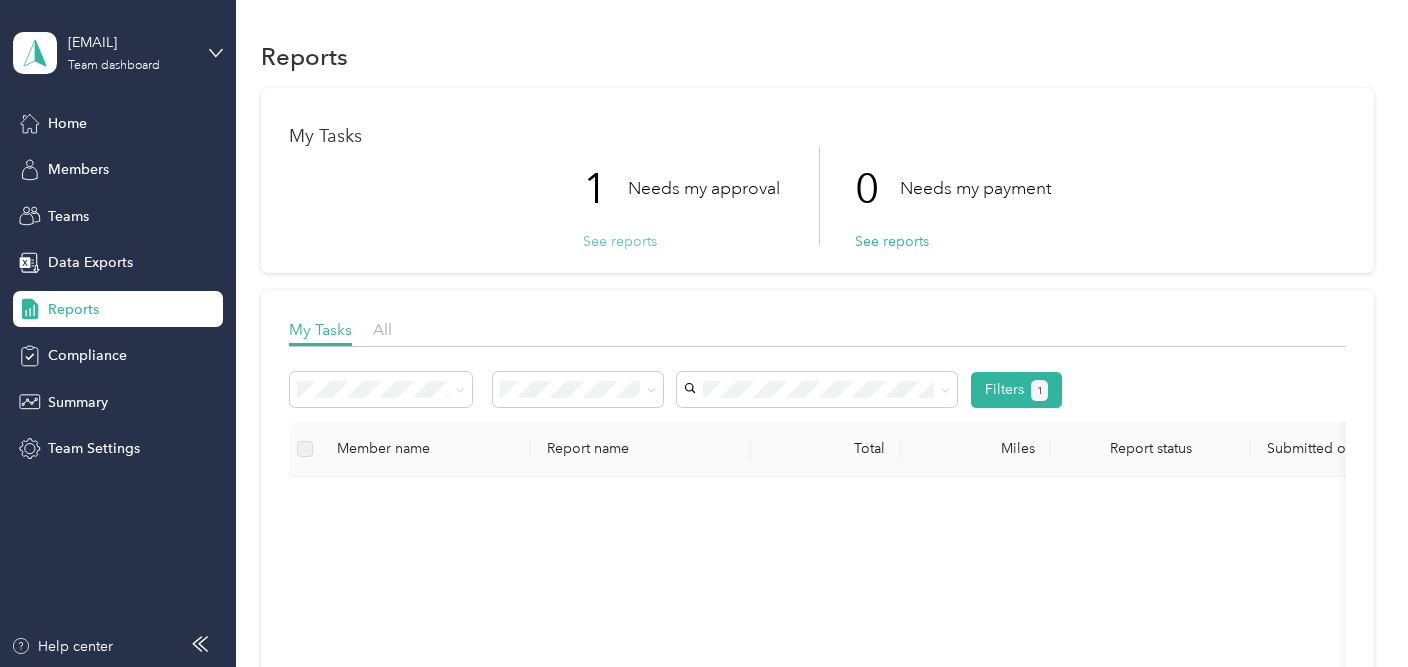 click on "See reports" at bounding box center (620, 241) 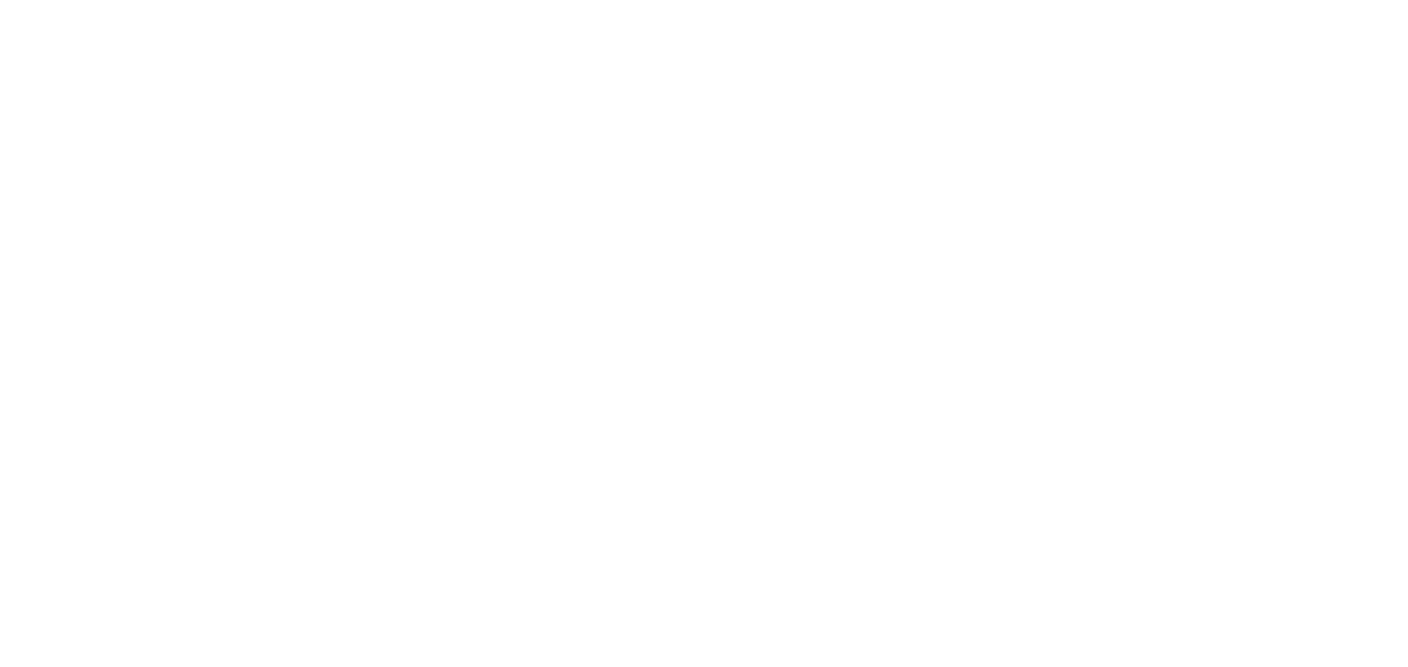 scroll, scrollTop: 0, scrollLeft: 0, axis: both 